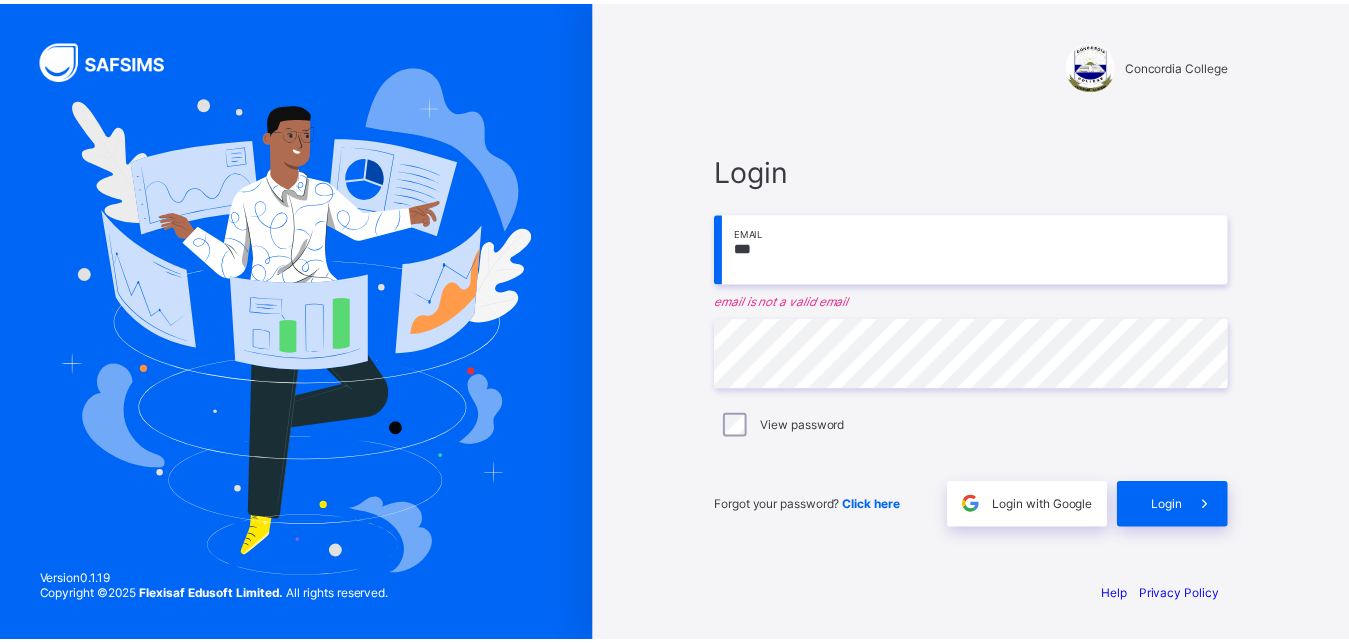 scroll, scrollTop: 0, scrollLeft: 0, axis: both 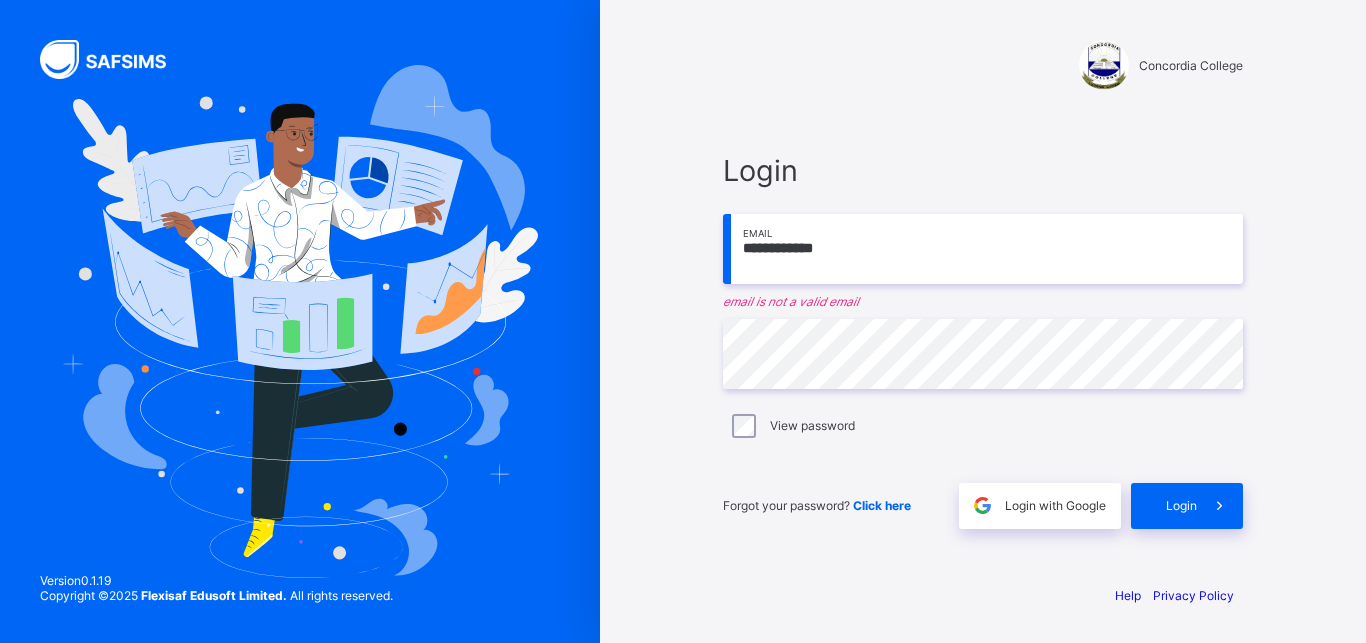 click on "**********" at bounding box center [983, 249] 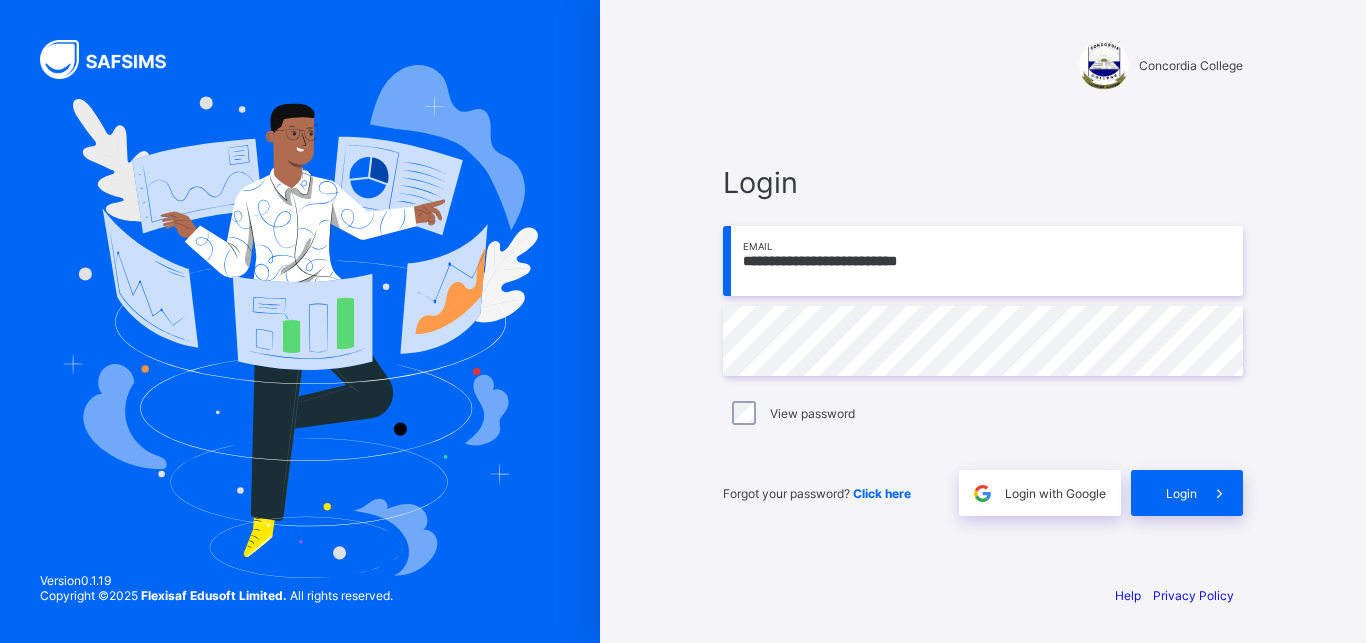 type on "**********" 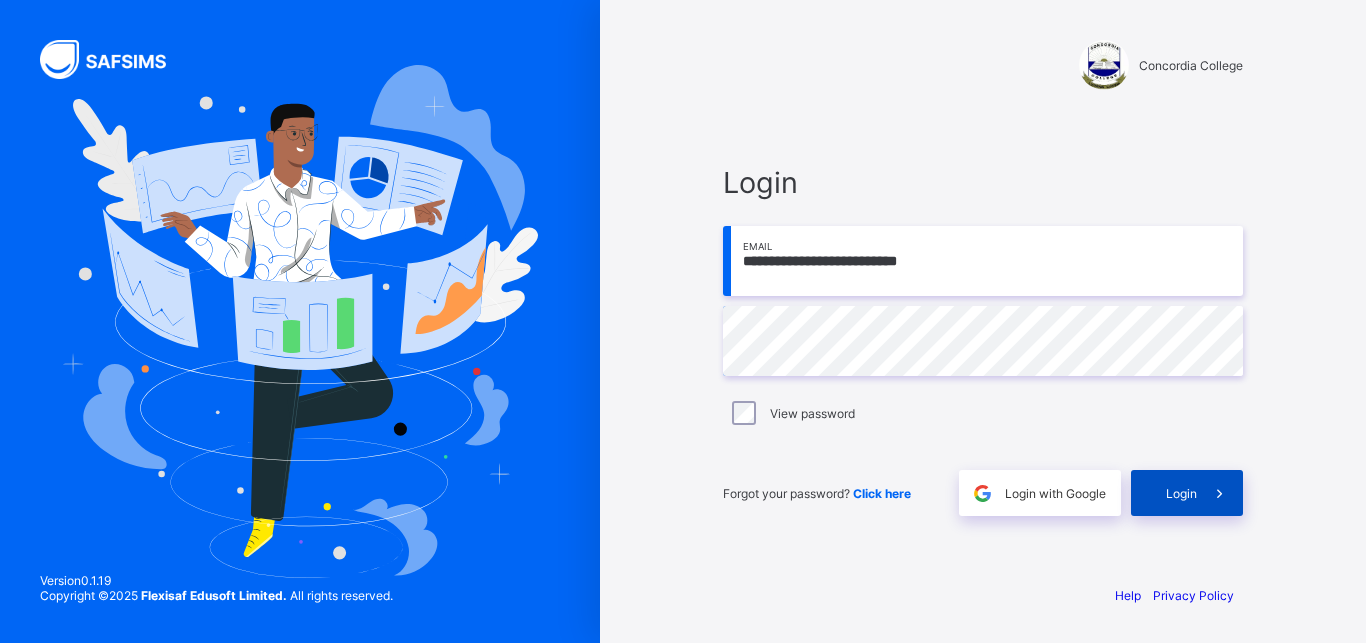 click on "Login" at bounding box center (1187, 493) 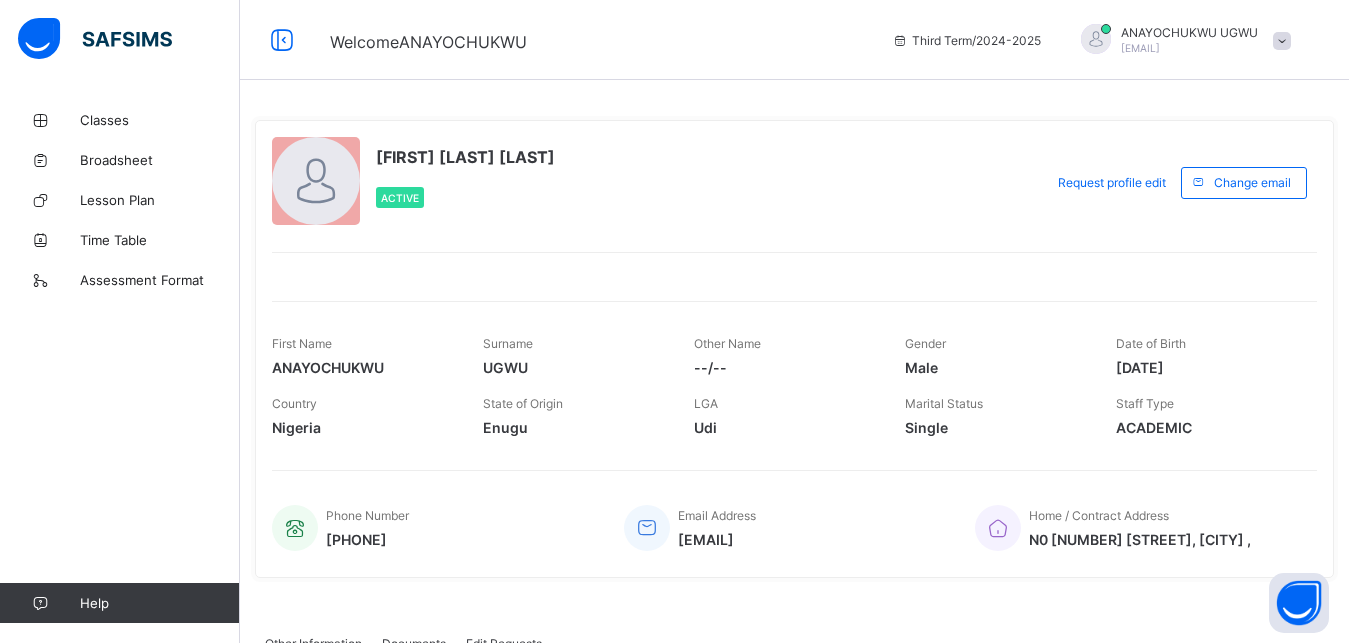 click on "Welcome [FIRST] [LAST]" at bounding box center [596, 40] 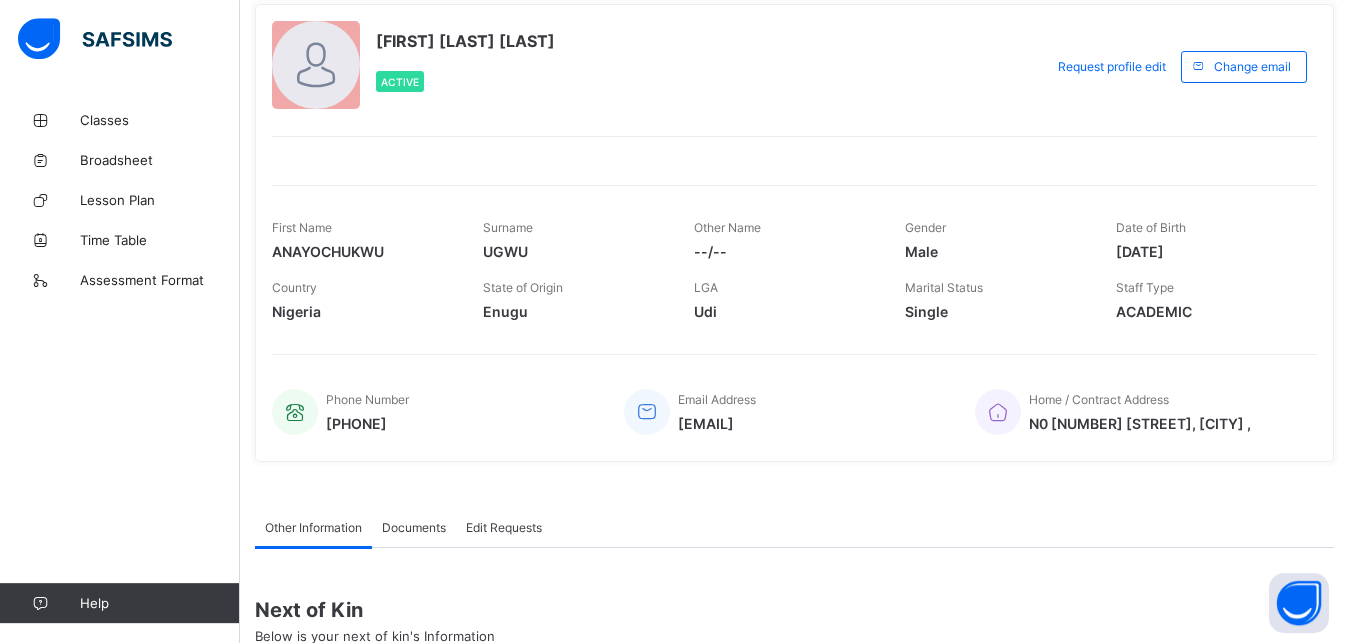 scroll, scrollTop: 0, scrollLeft: 0, axis: both 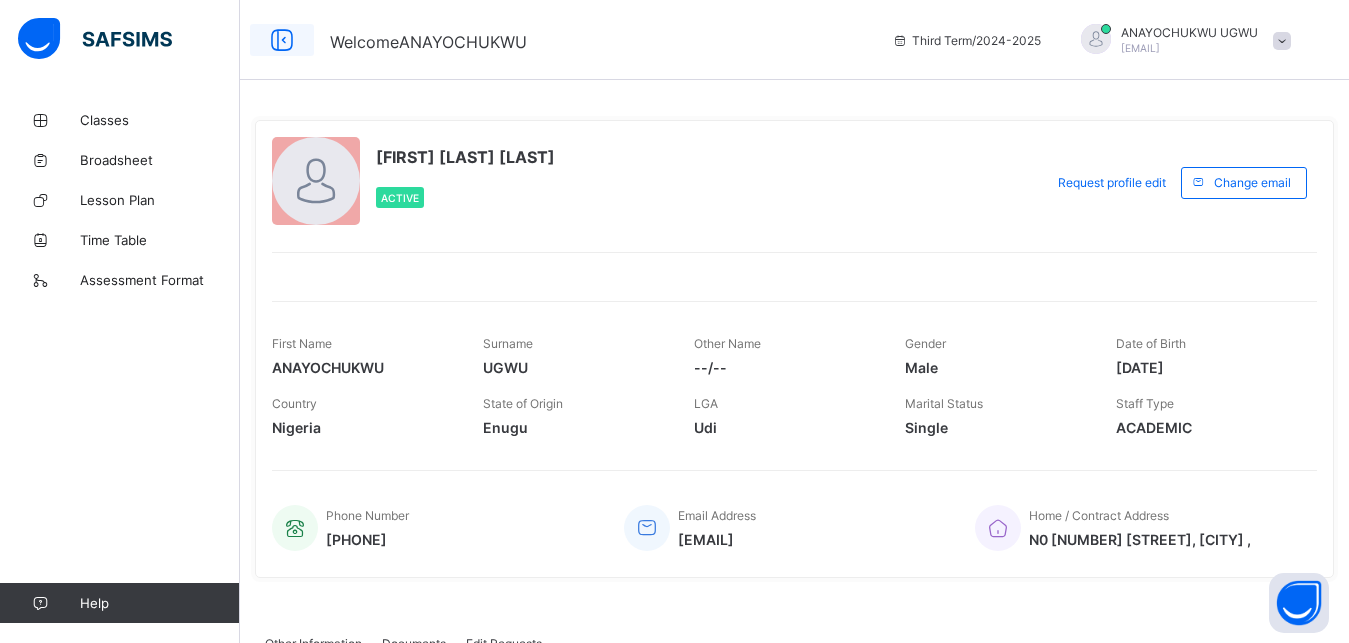click at bounding box center [282, 40] 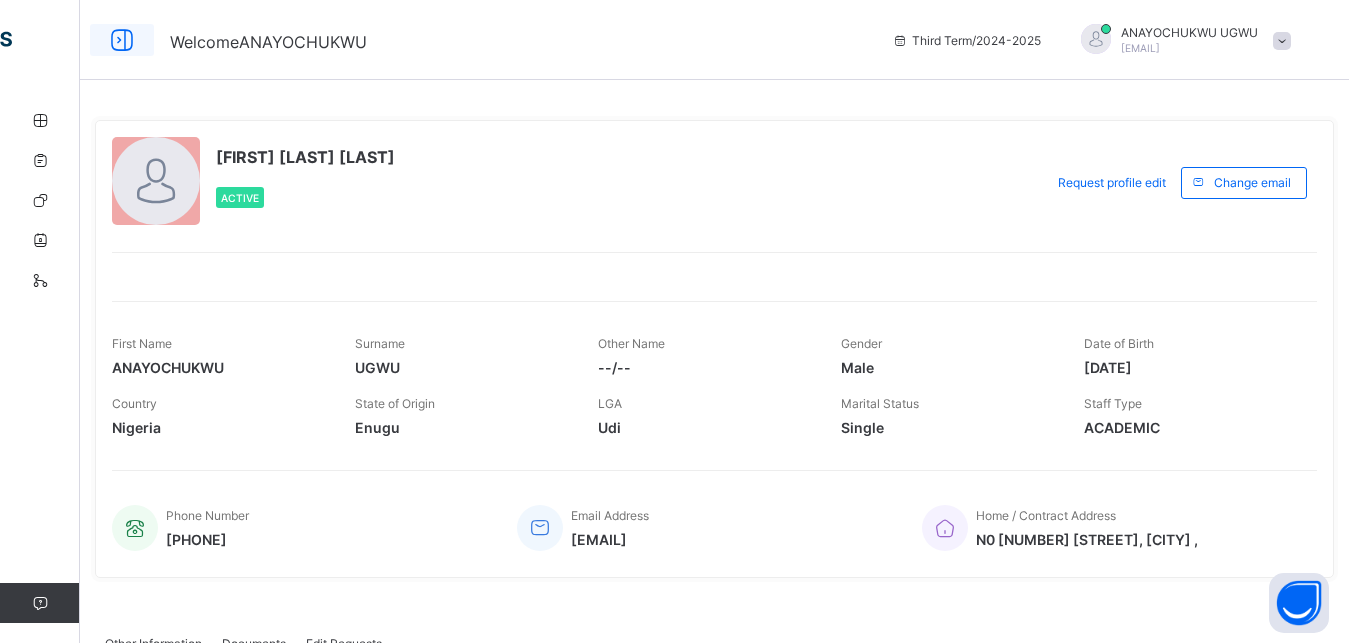click at bounding box center [122, 40] 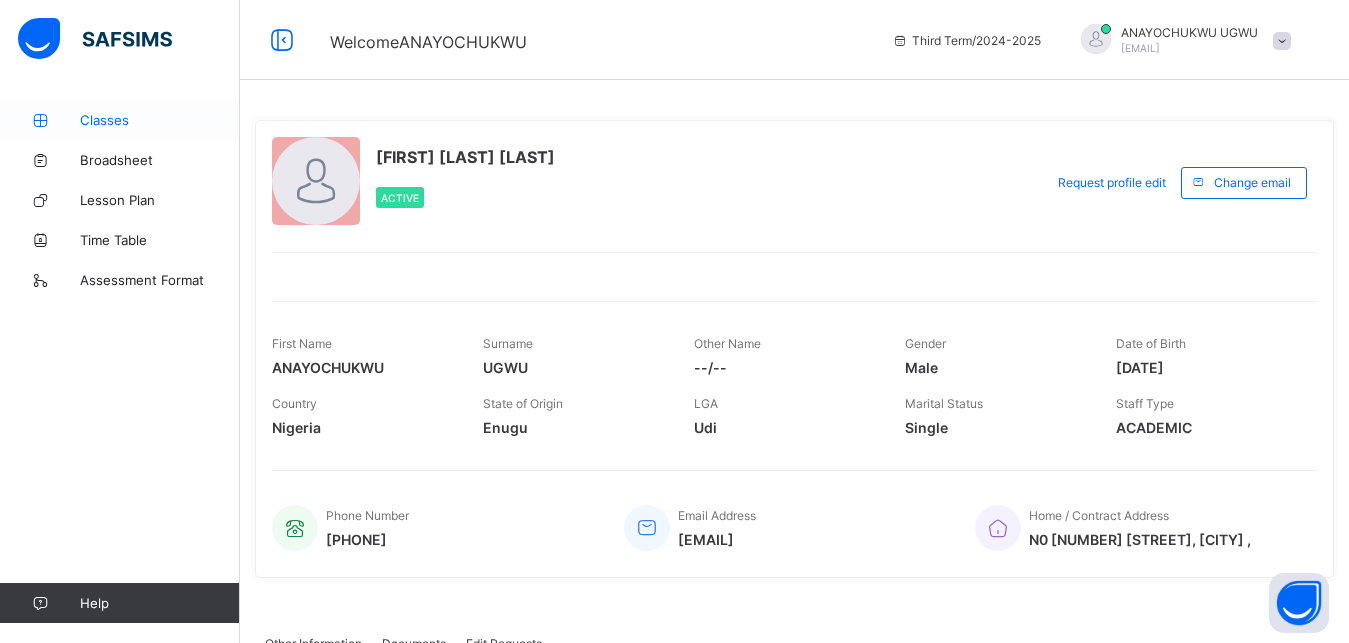 click on "Classes" at bounding box center (160, 120) 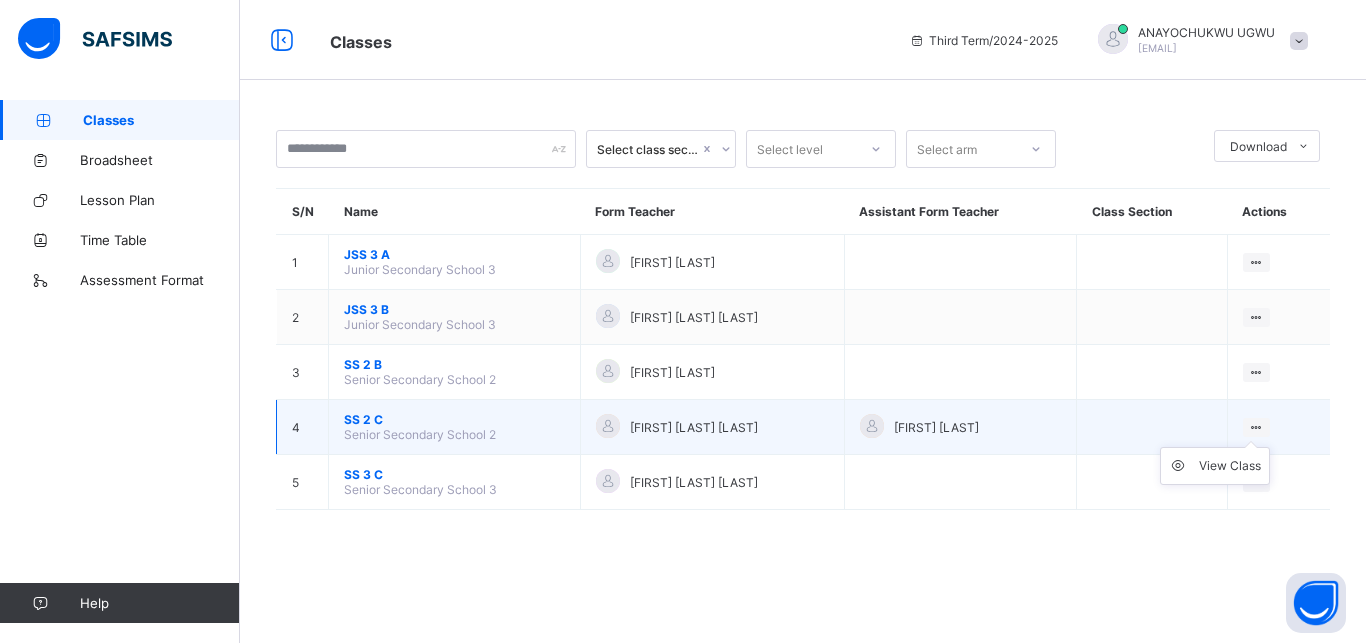 click on "View Class" at bounding box center [1215, 466] 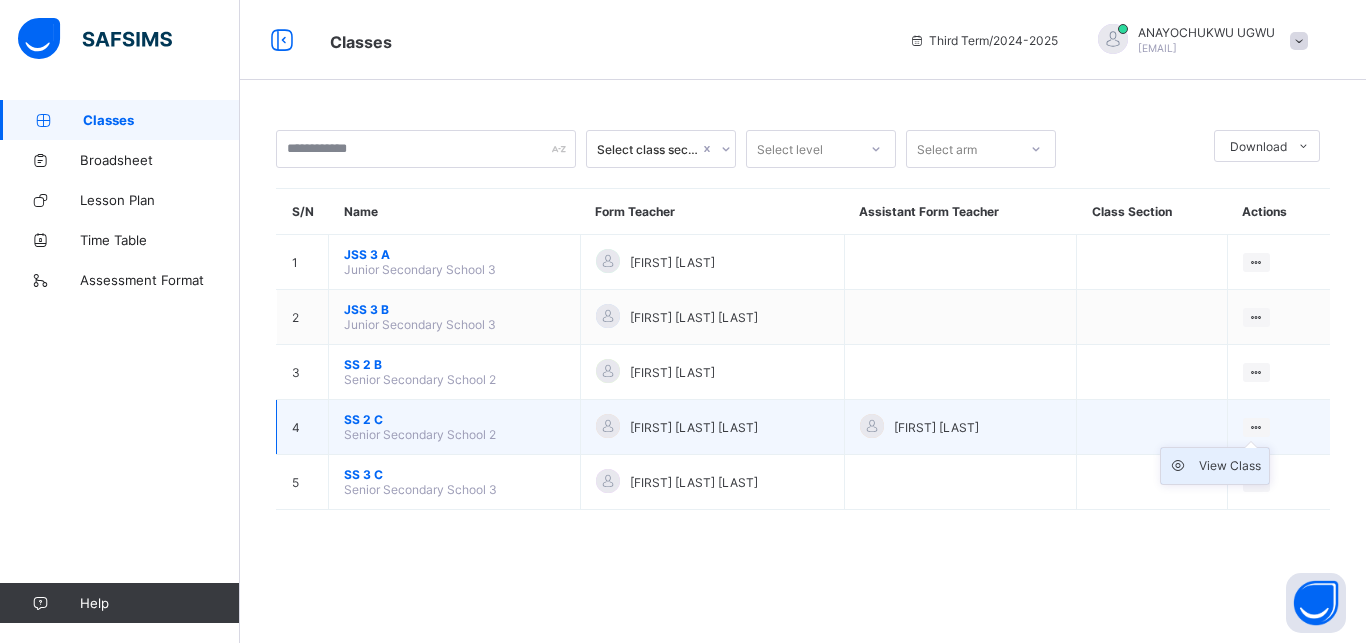 click on "View Class" at bounding box center [1230, 466] 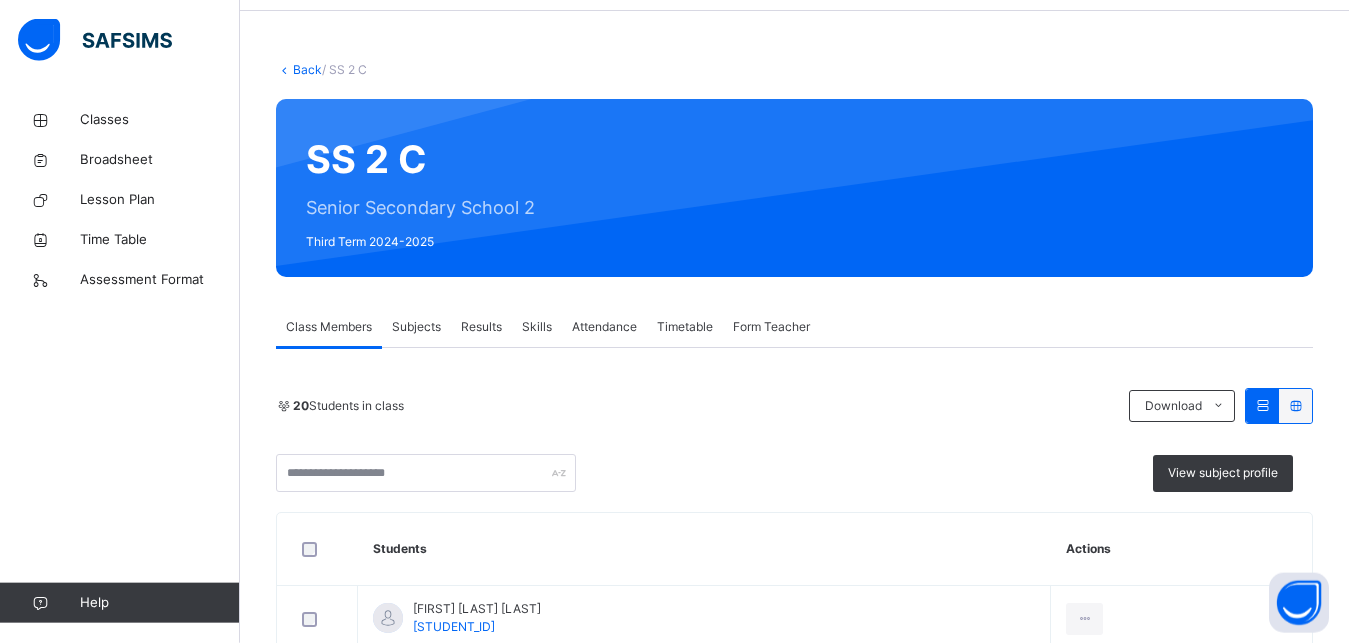scroll, scrollTop: 0, scrollLeft: 0, axis: both 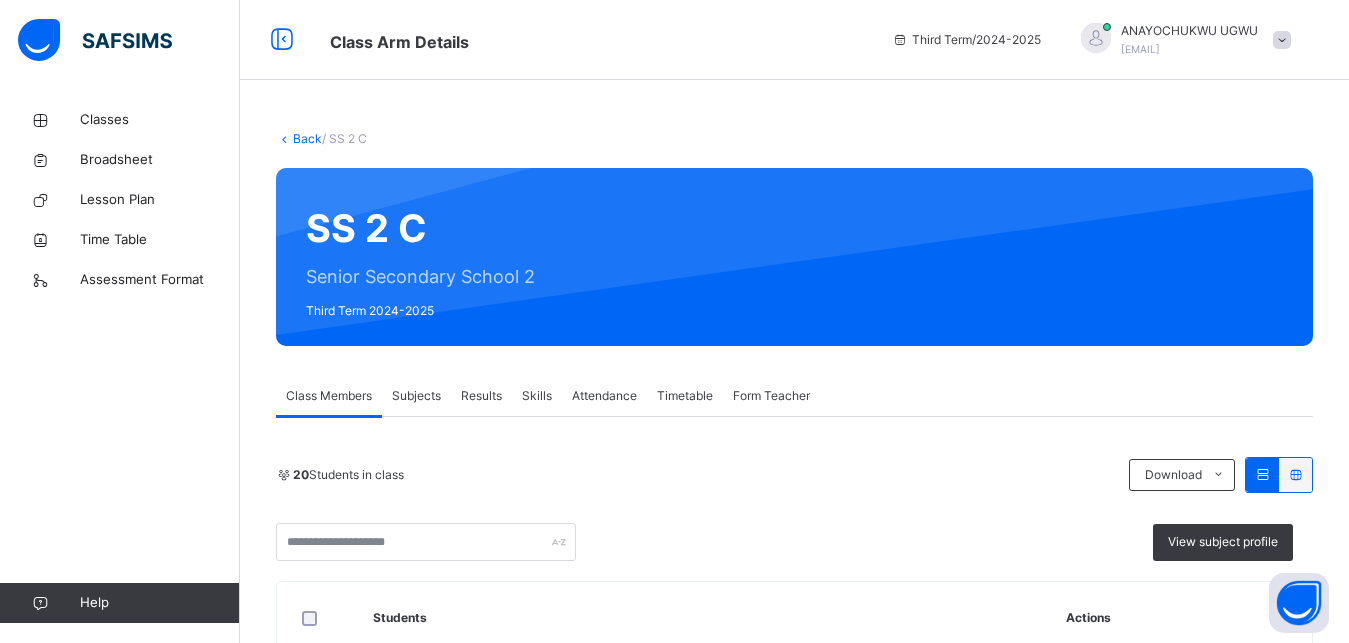 click on "Subjects" at bounding box center [416, 396] 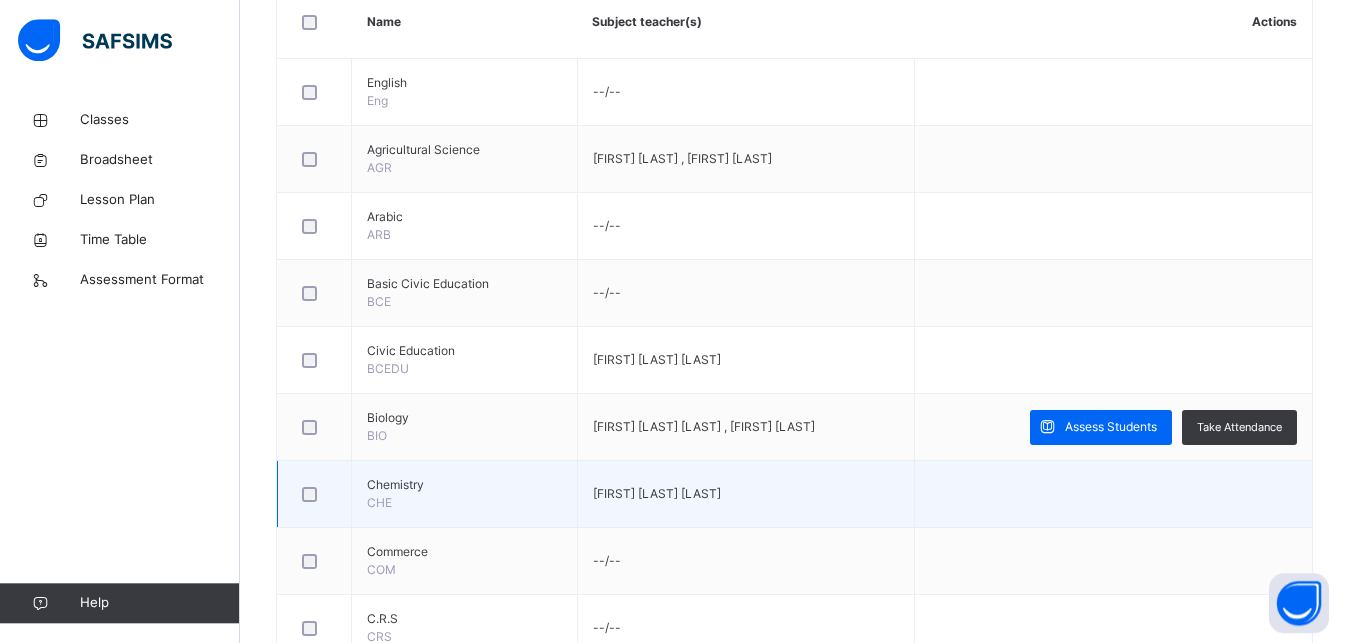 scroll, scrollTop: 408, scrollLeft: 0, axis: vertical 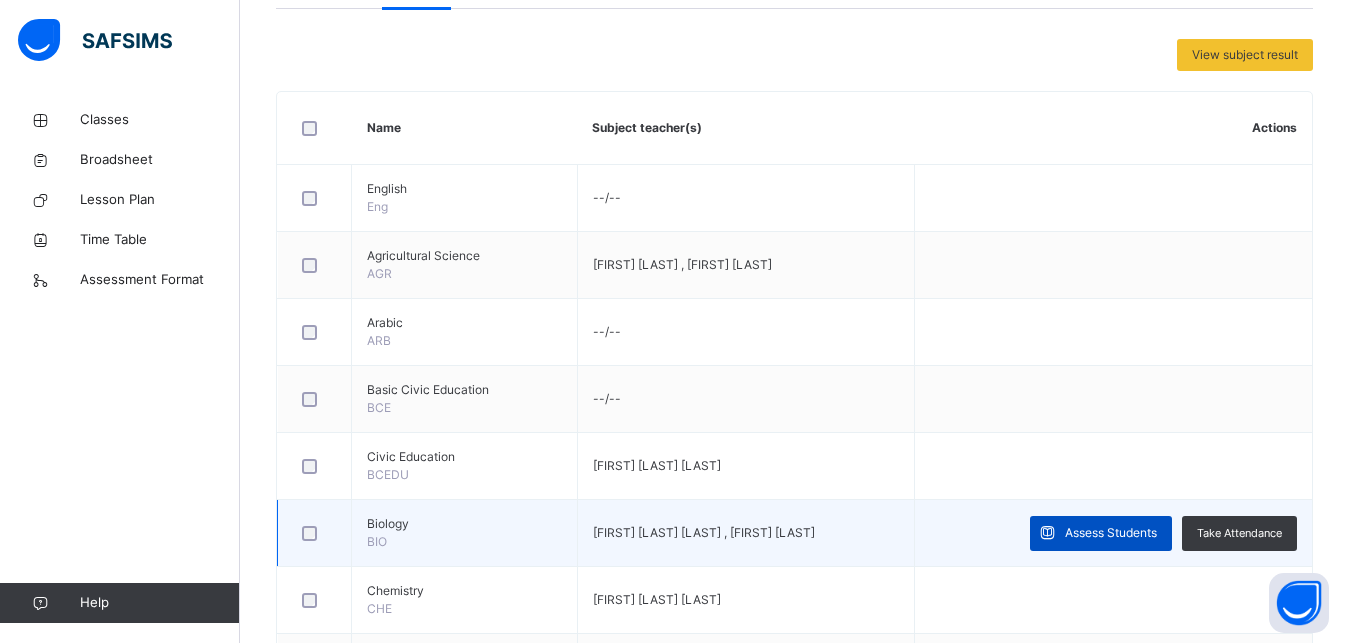 click on "Assess Students" at bounding box center [1111, 533] 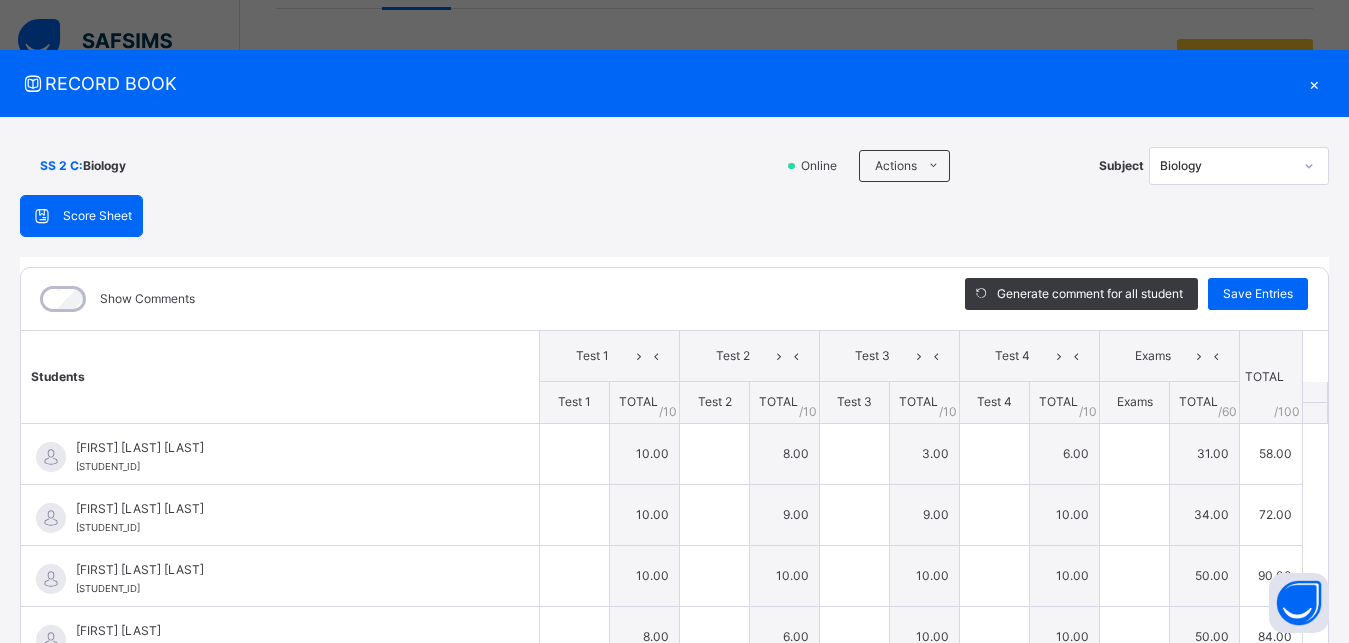 type on "**" 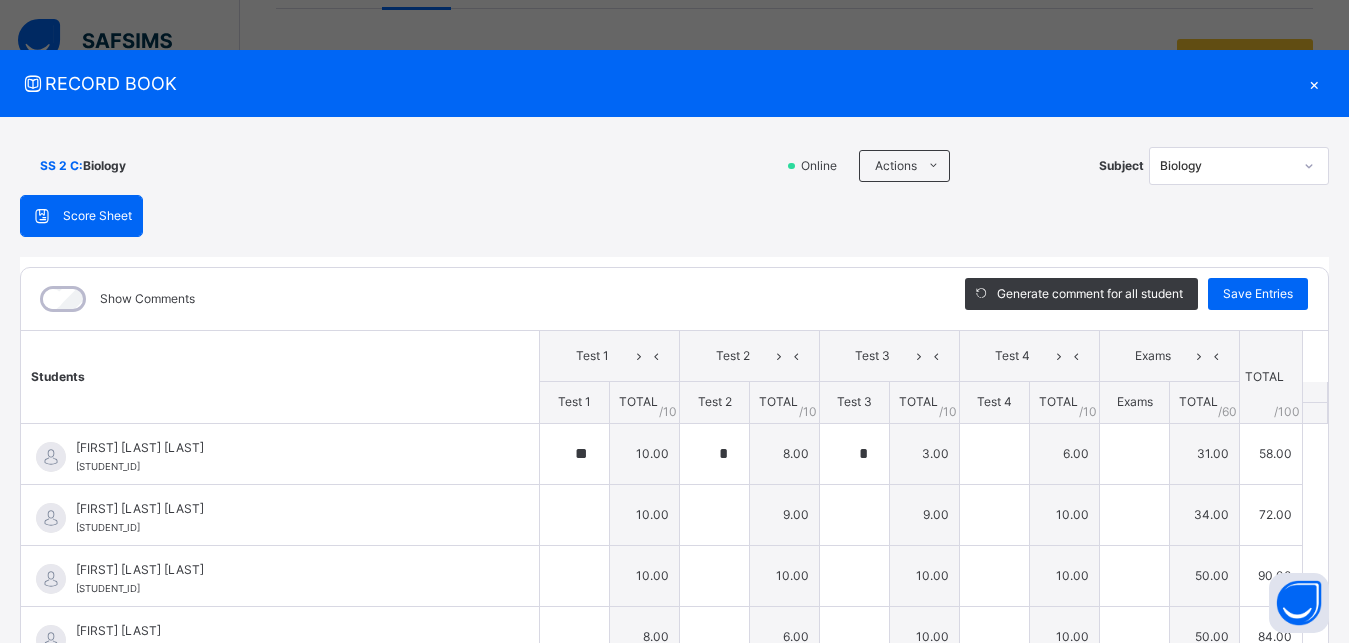 type on "*" 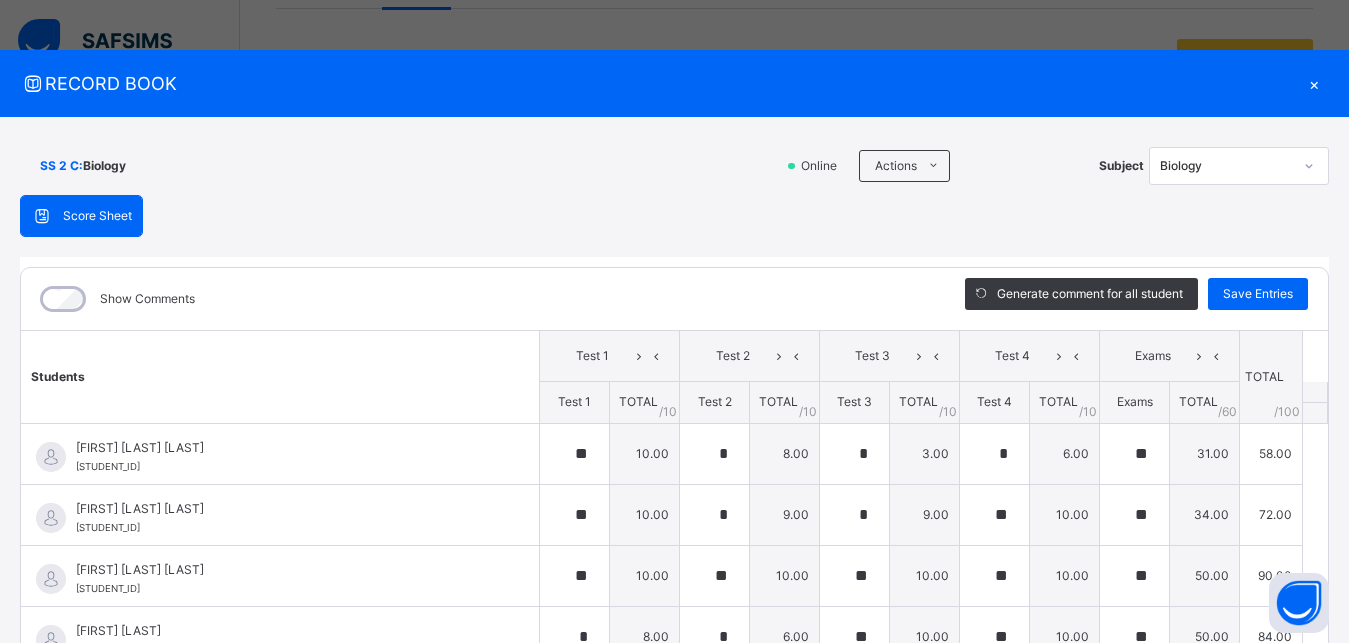 type on "*" 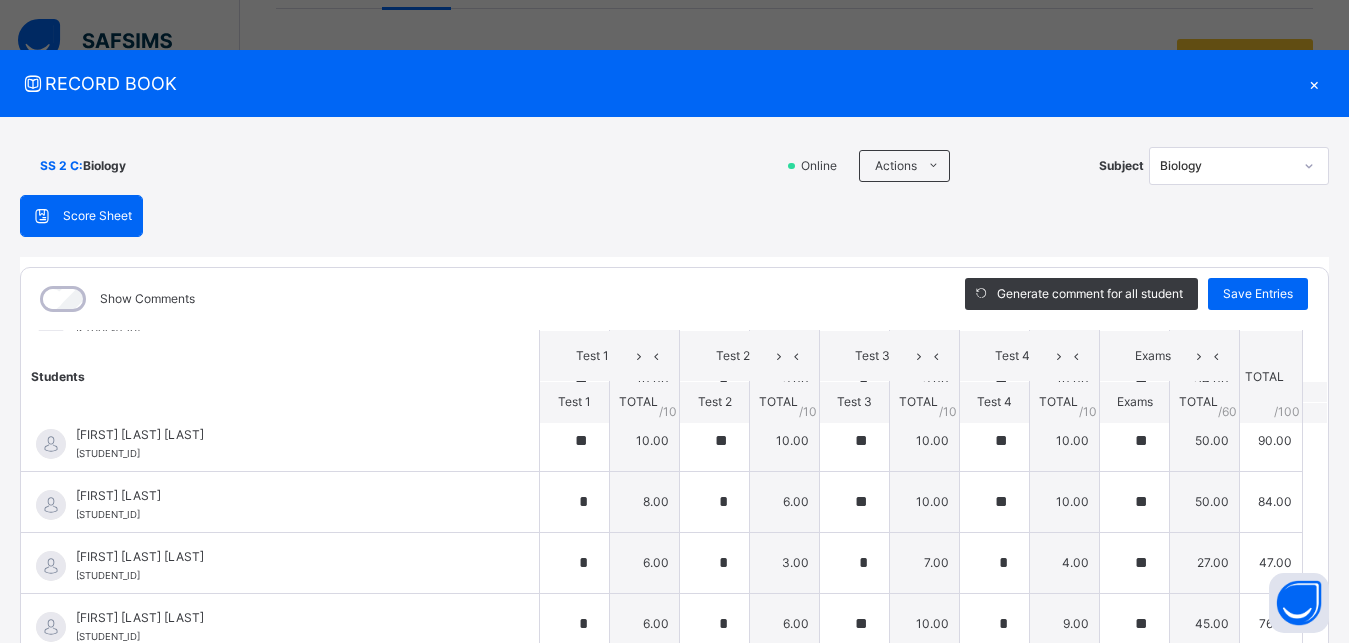 scroll, scrollTop: 94, scrollLeft: 0, axis: vertical 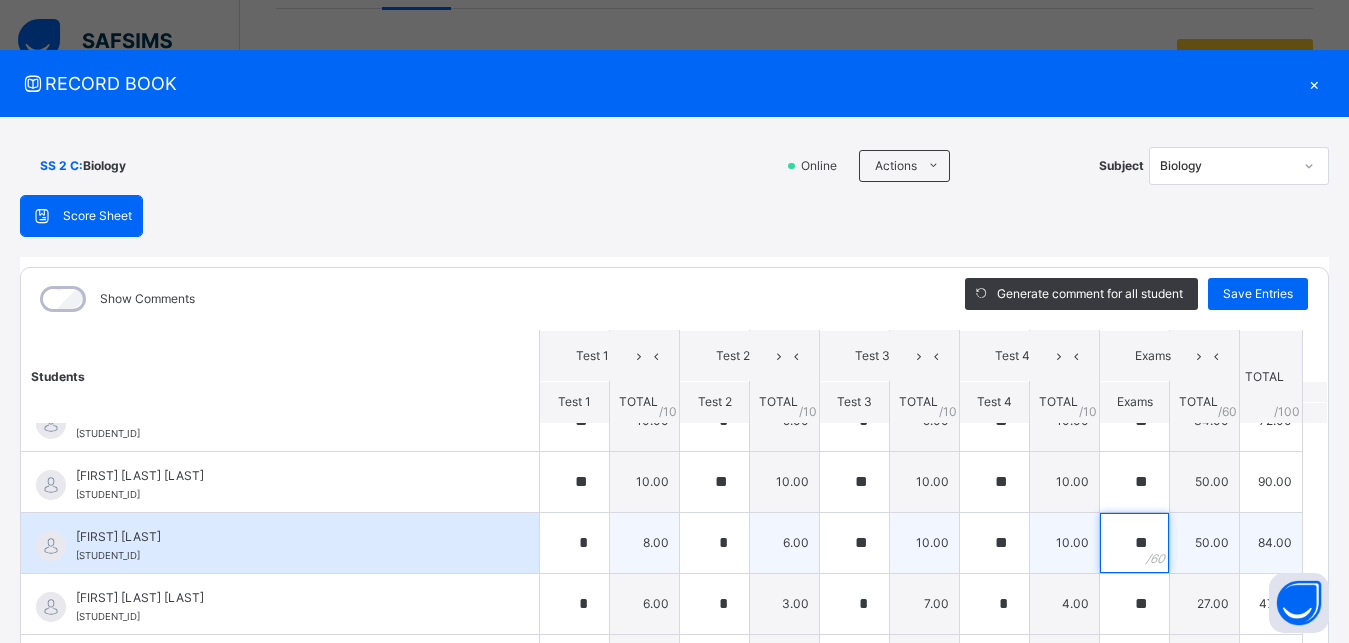 click on "**" at bounding box center [1134, 543] 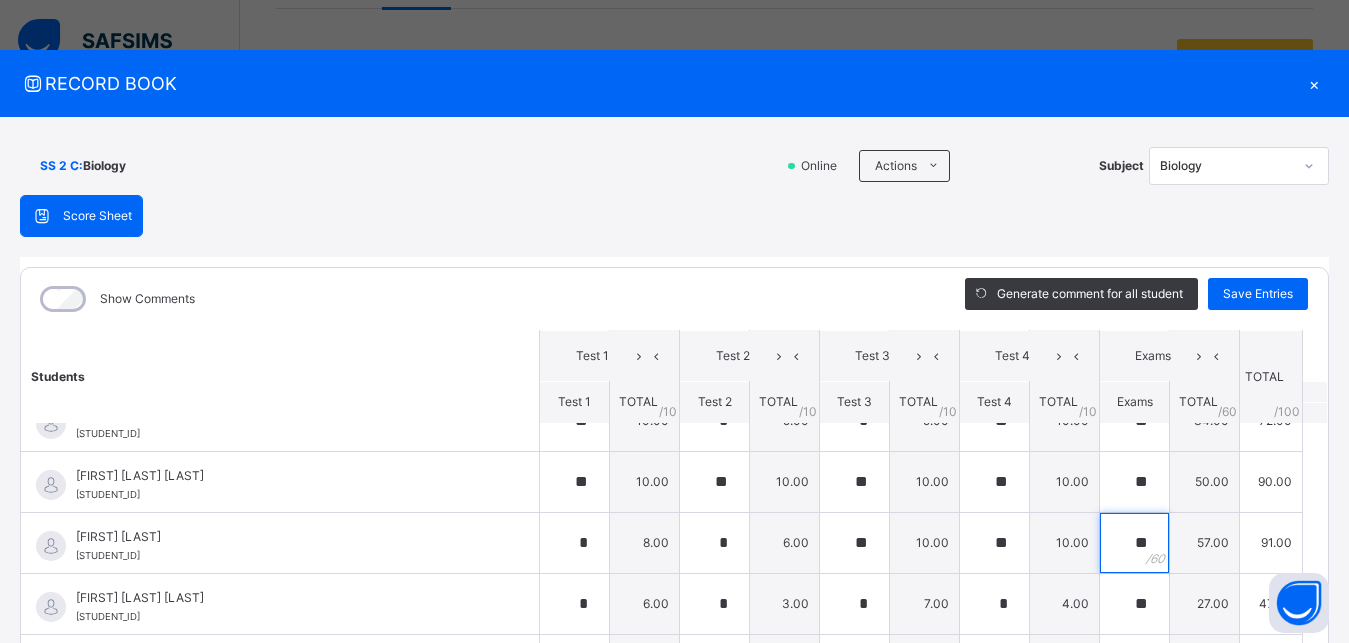 type on "**" 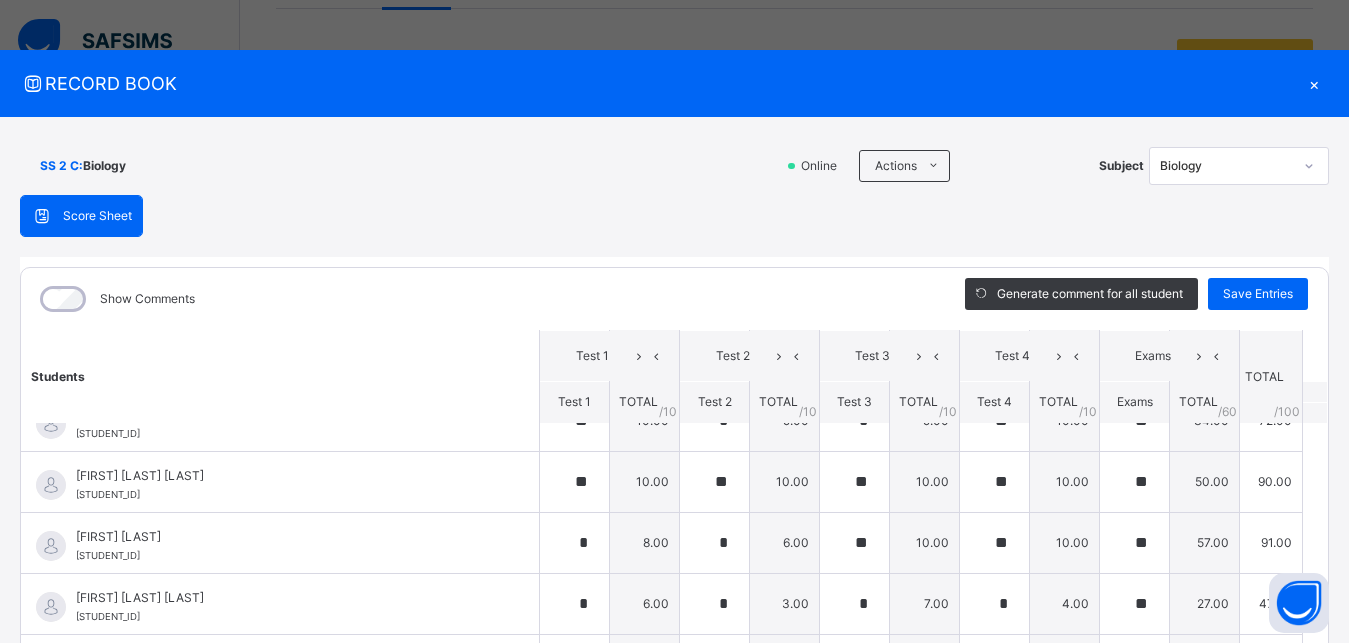 click on "Show Comments" at bounding box center [478, 299] 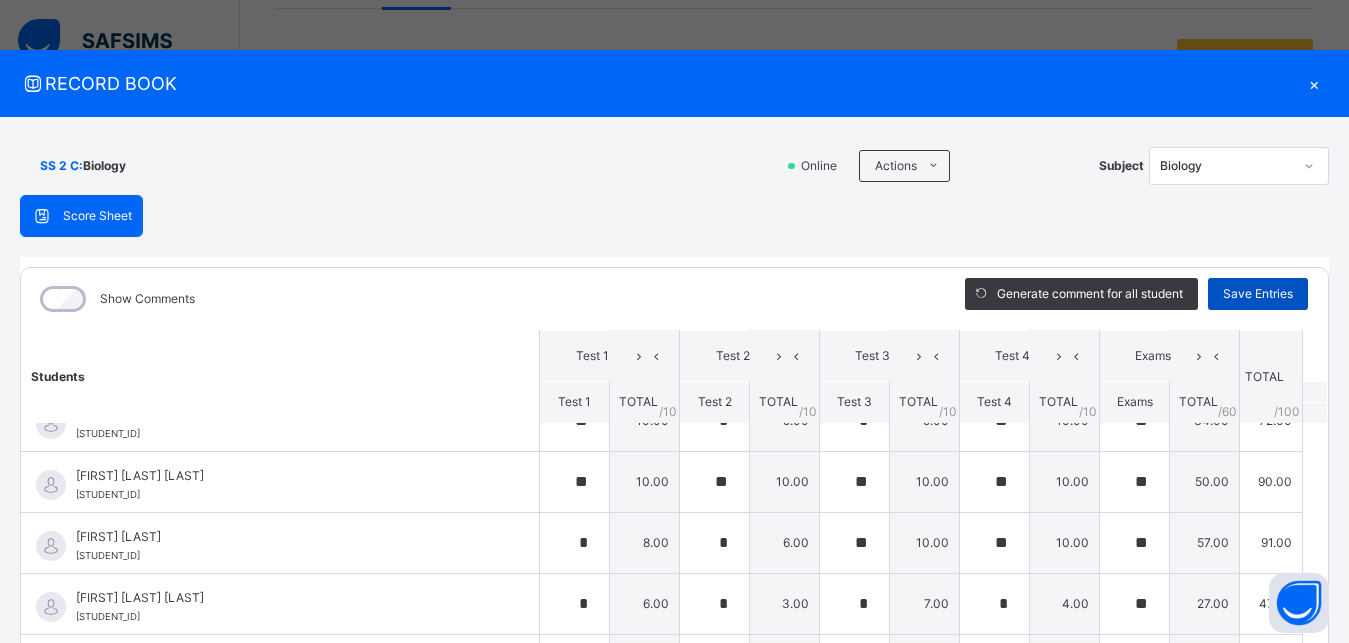click on "Save Entries" at bounding box center (1258, 294) 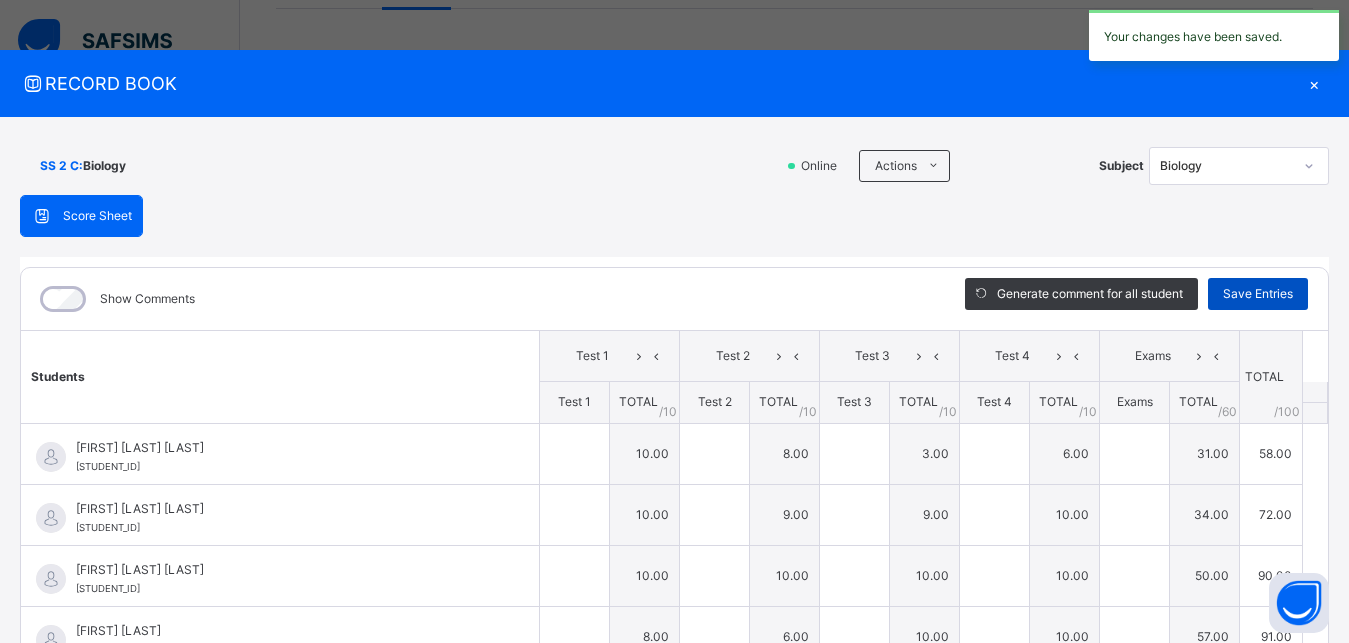type on "**" 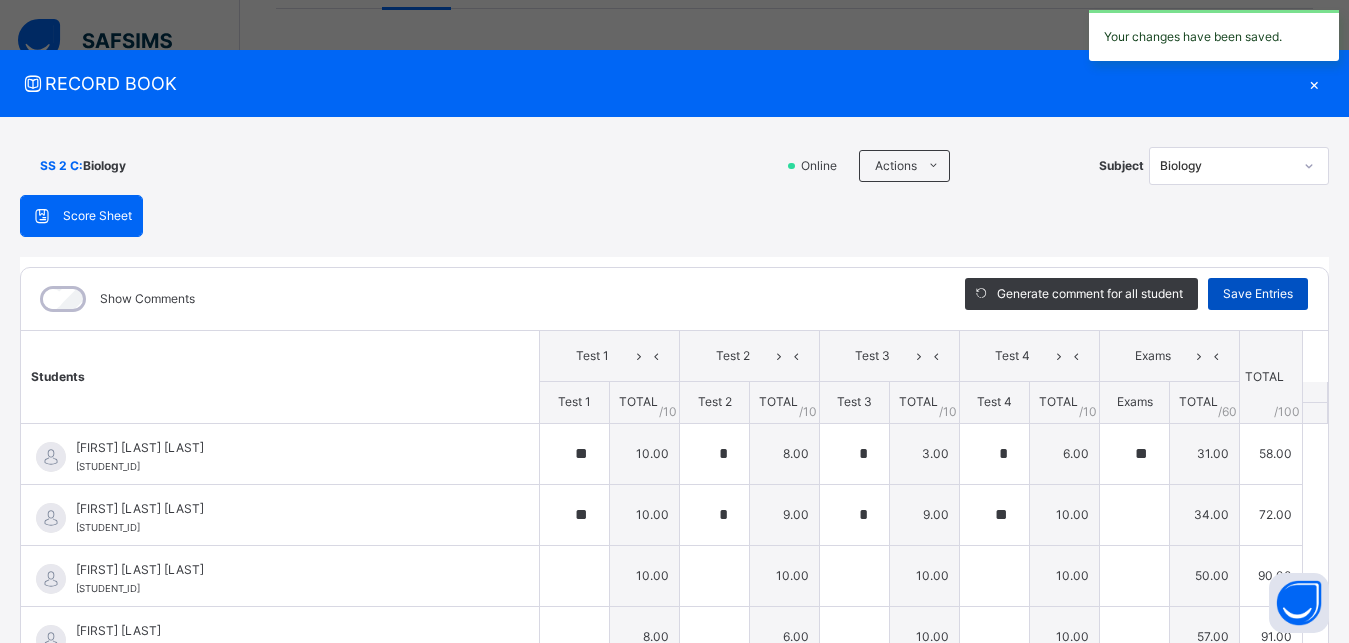 type on "**" 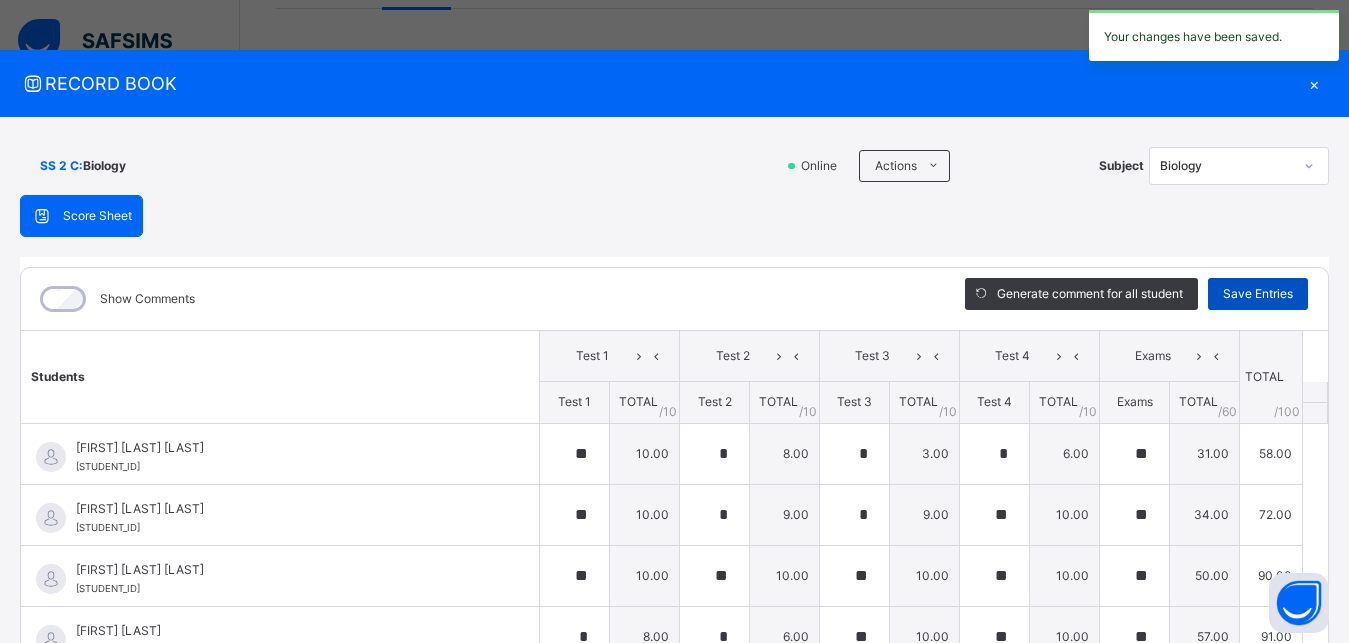 type on "**" 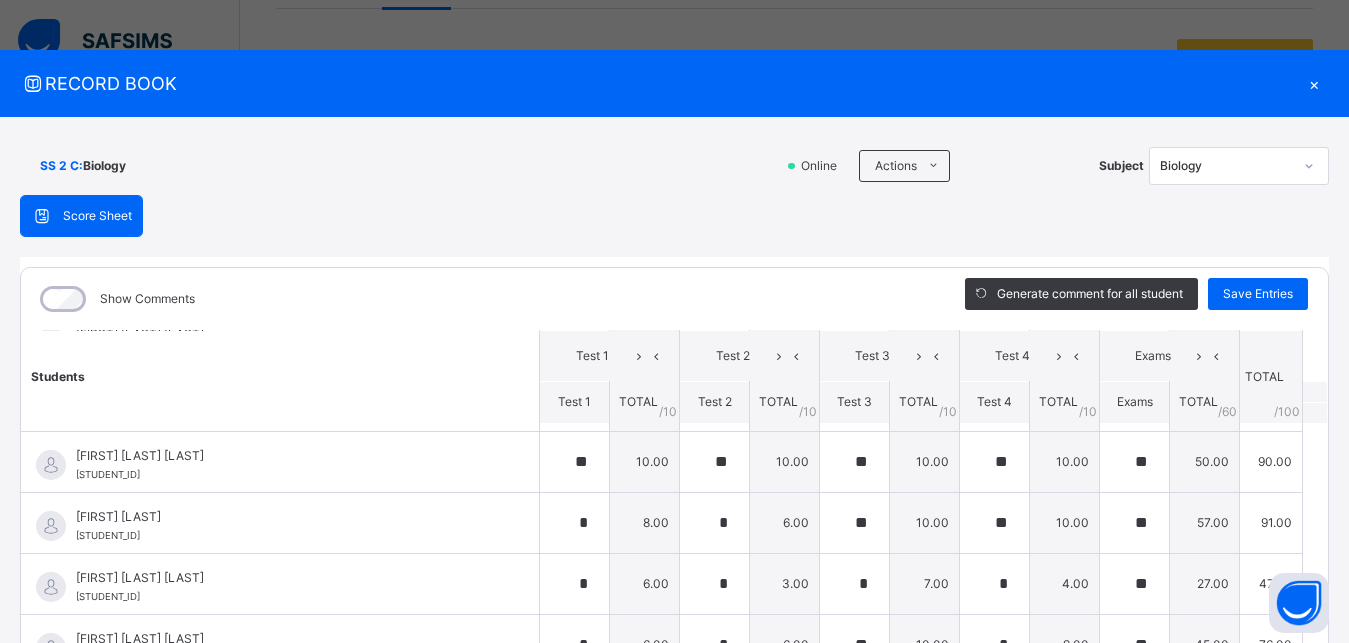 scroll, scrollTop: 117, scrollLeft: 0, axis: vertical 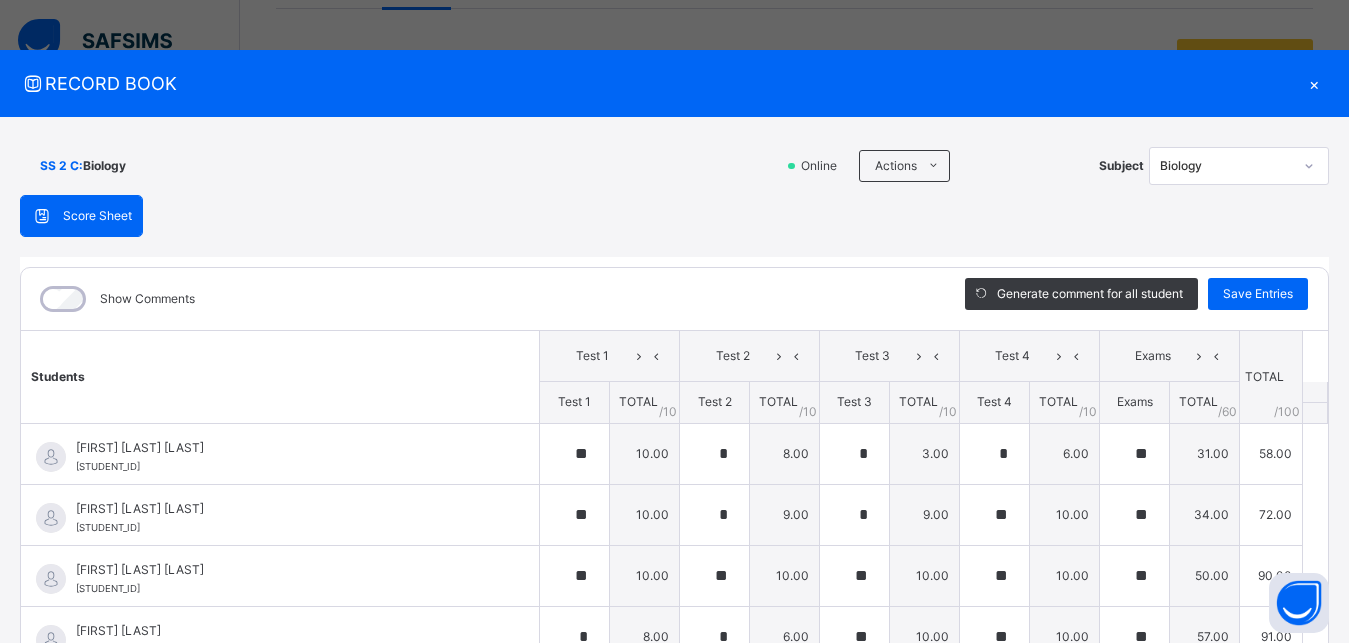 click on "×" at bounding box center [1314, 83] 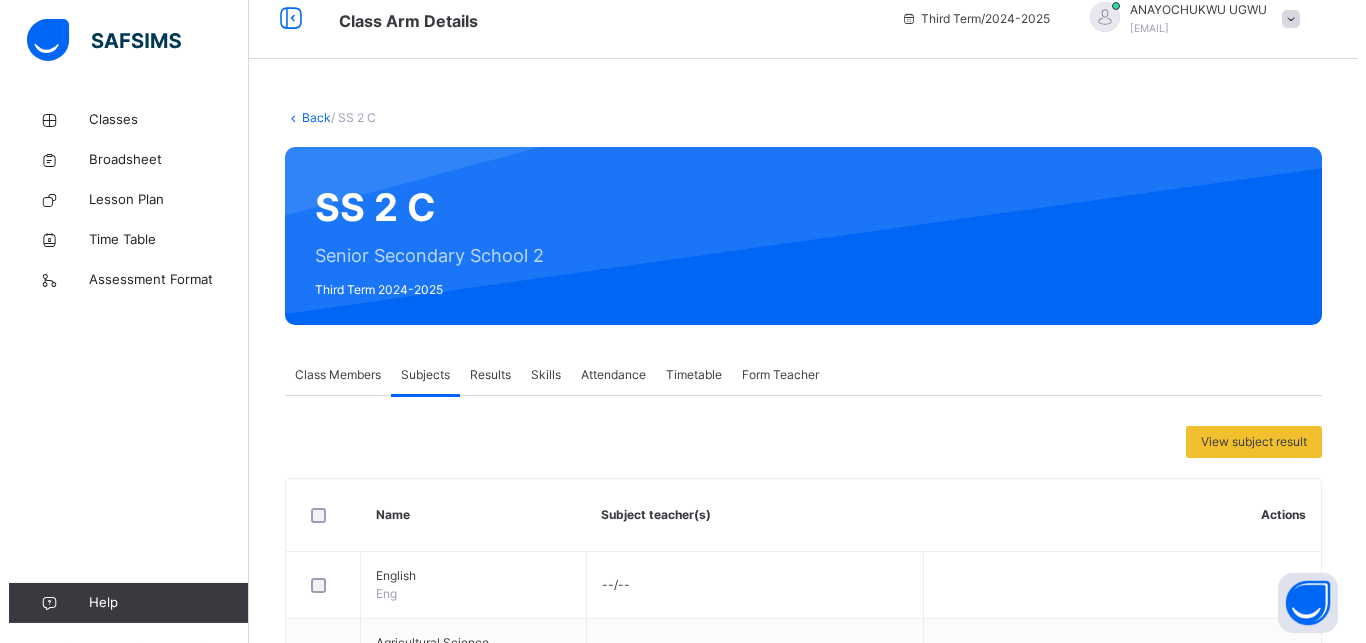 scroll, scrollTop: 0, scrollLeft: 0, axis: both 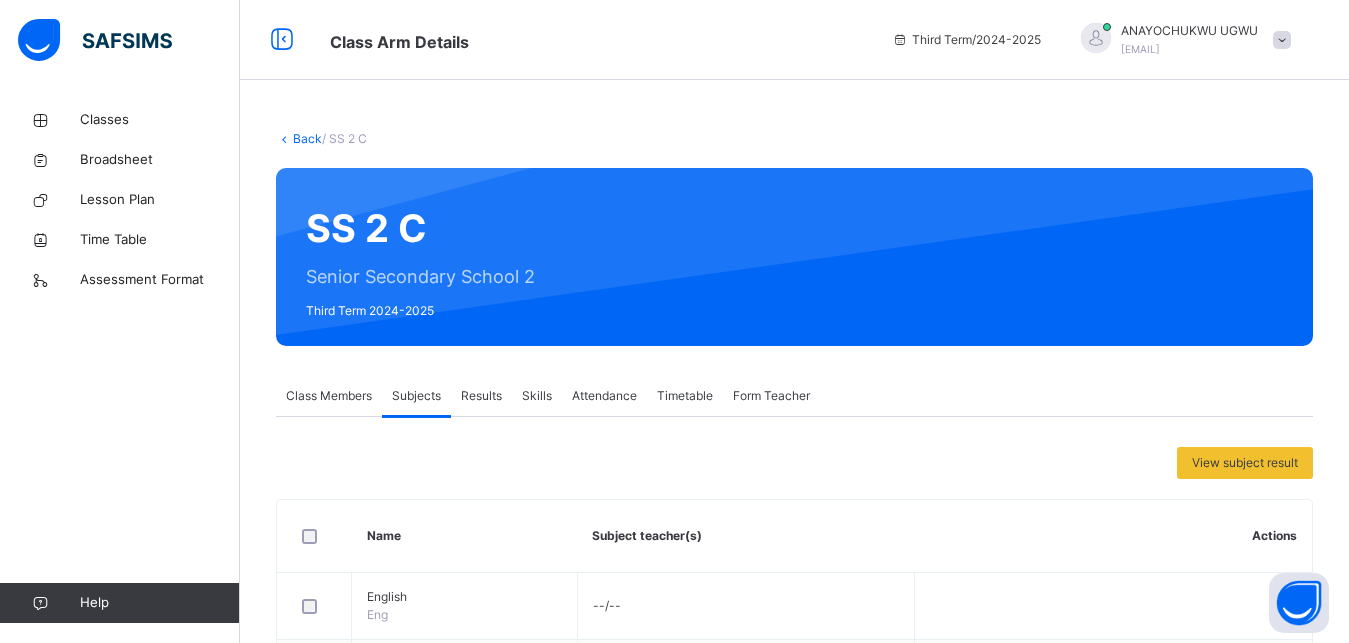 click on "[FIRST] [LAST] [EMAIL]" at bounding box center (1181, 40) 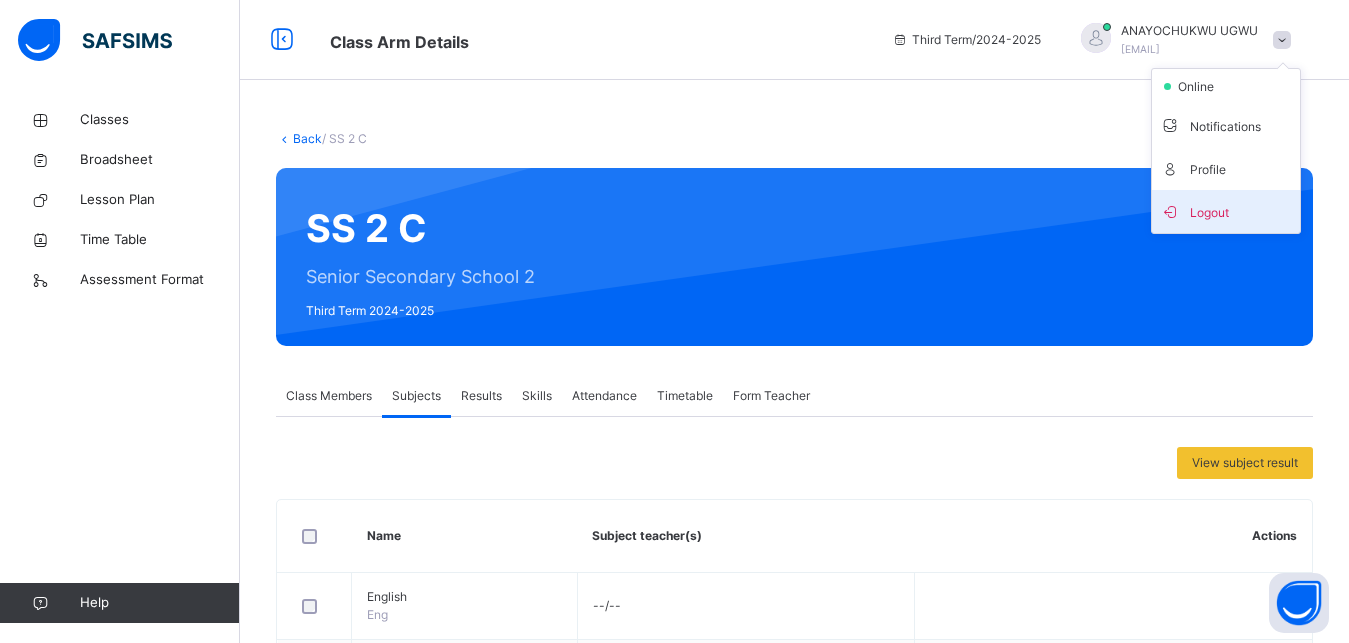 click on "Logout" at bounding box center [1226, 211] 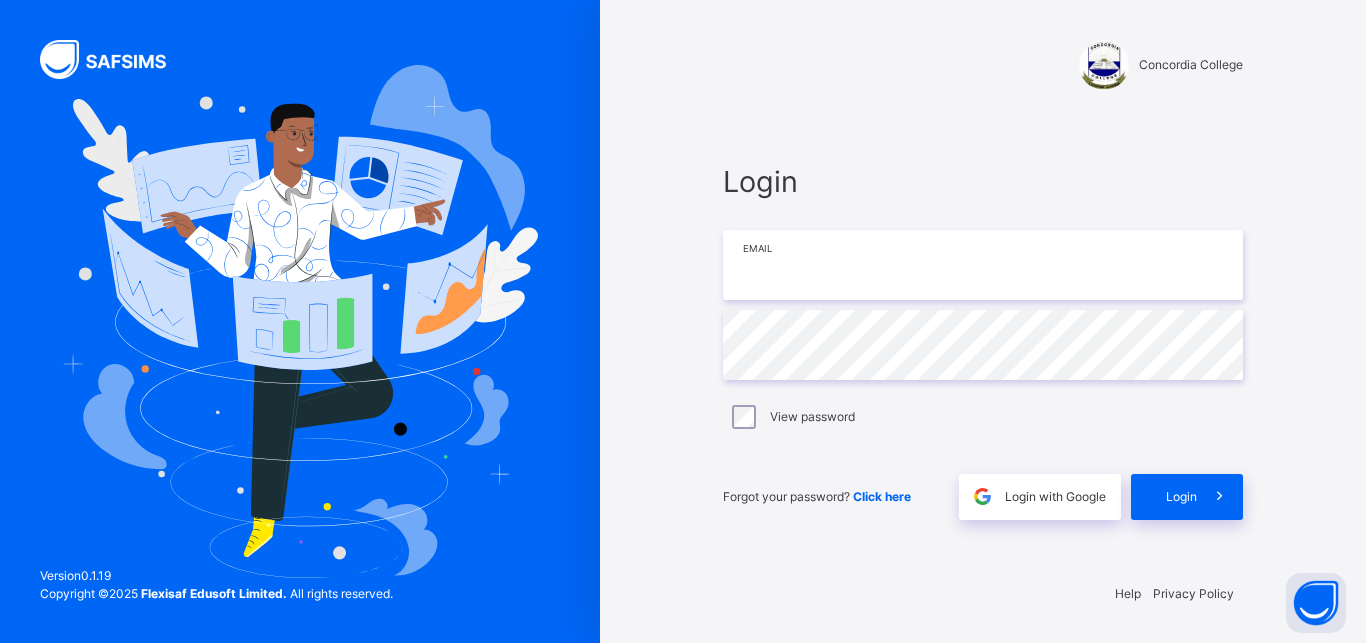 click at bounding box center [983, 265] 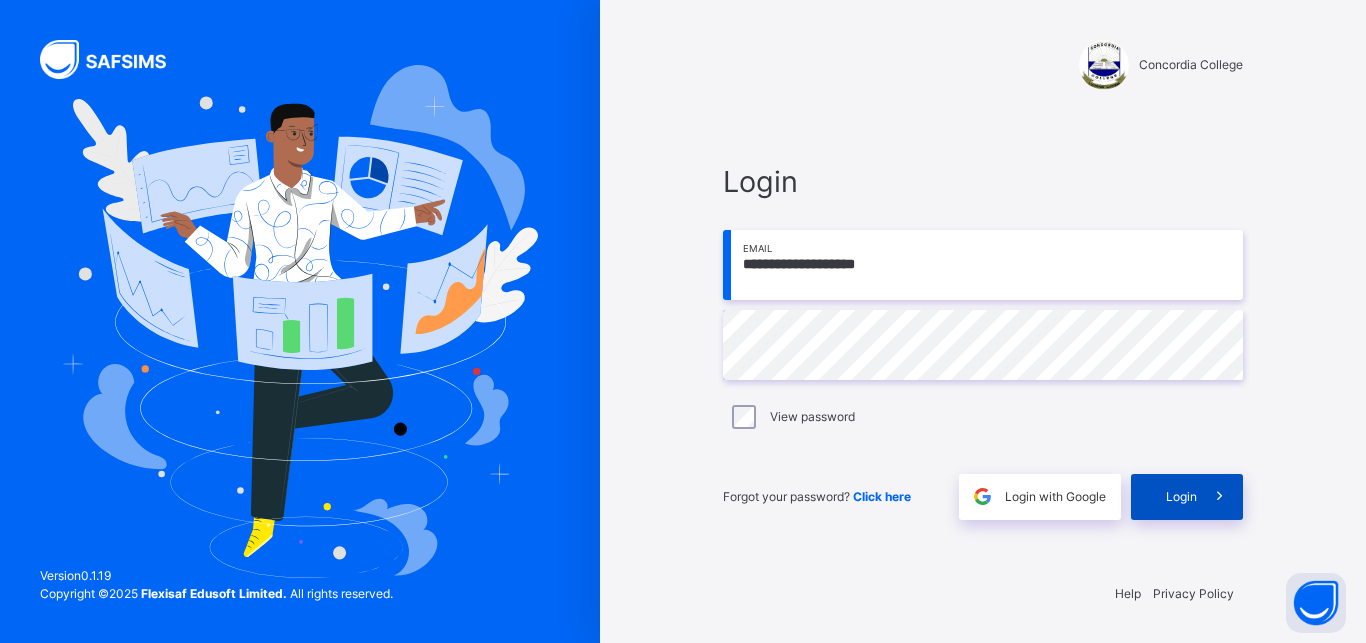 click on "Login" at bounding box center [1181, 497] 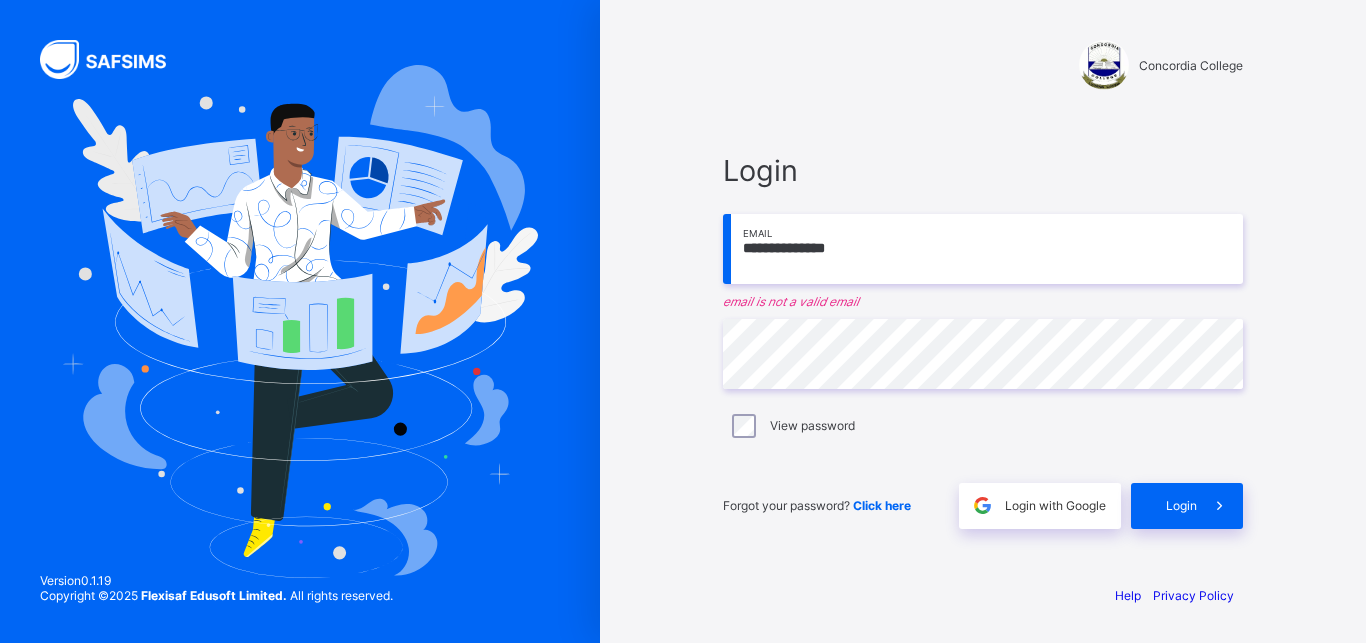 scroll, scrollTop: 0, scrollLeft: 0, axis: both 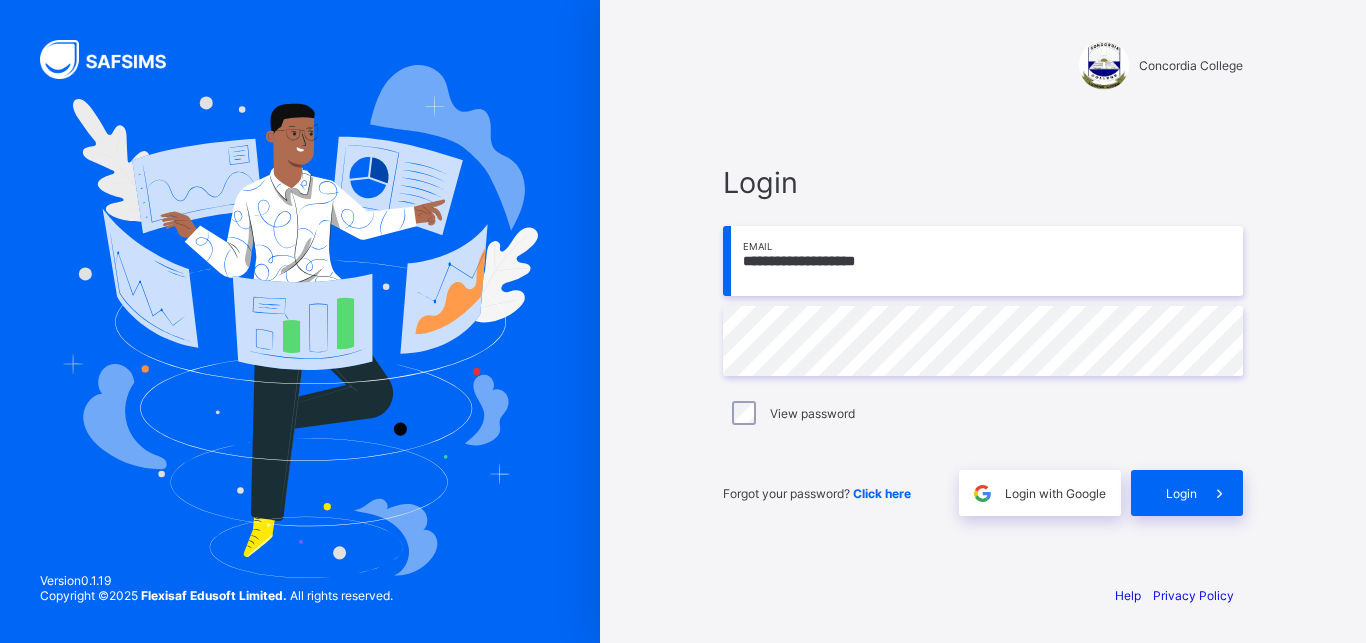 type on "**********" 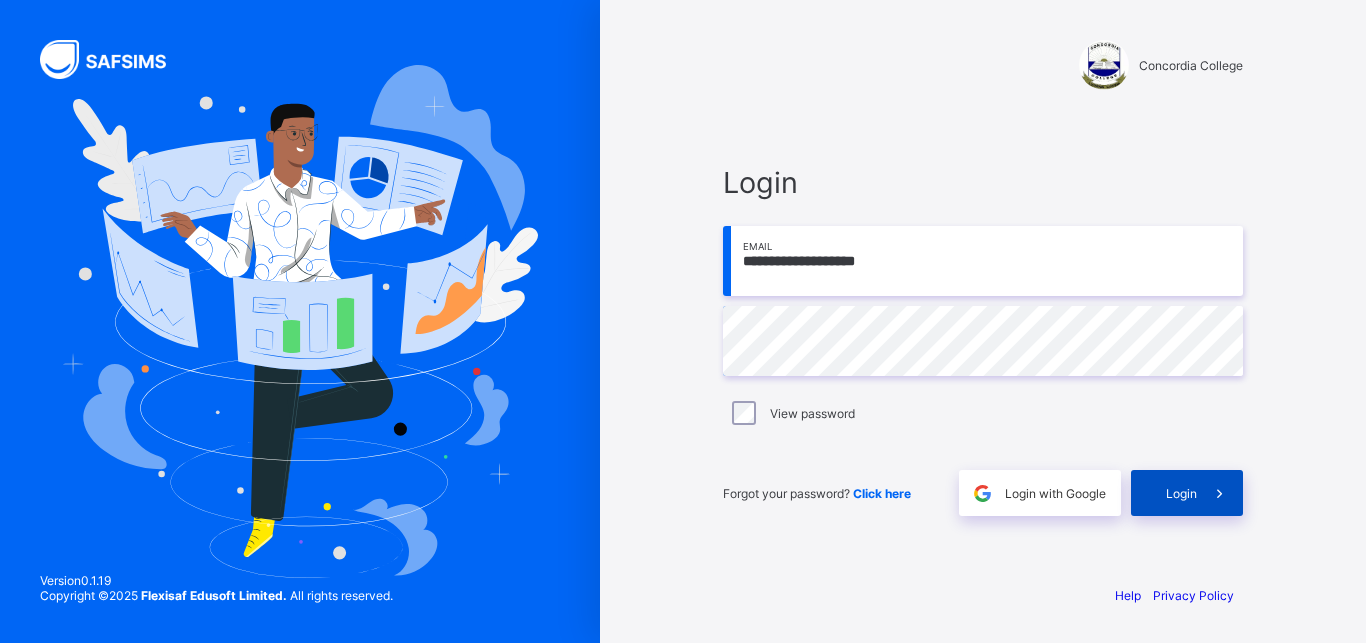 click on "Login" at bounding box center [1181, 493] 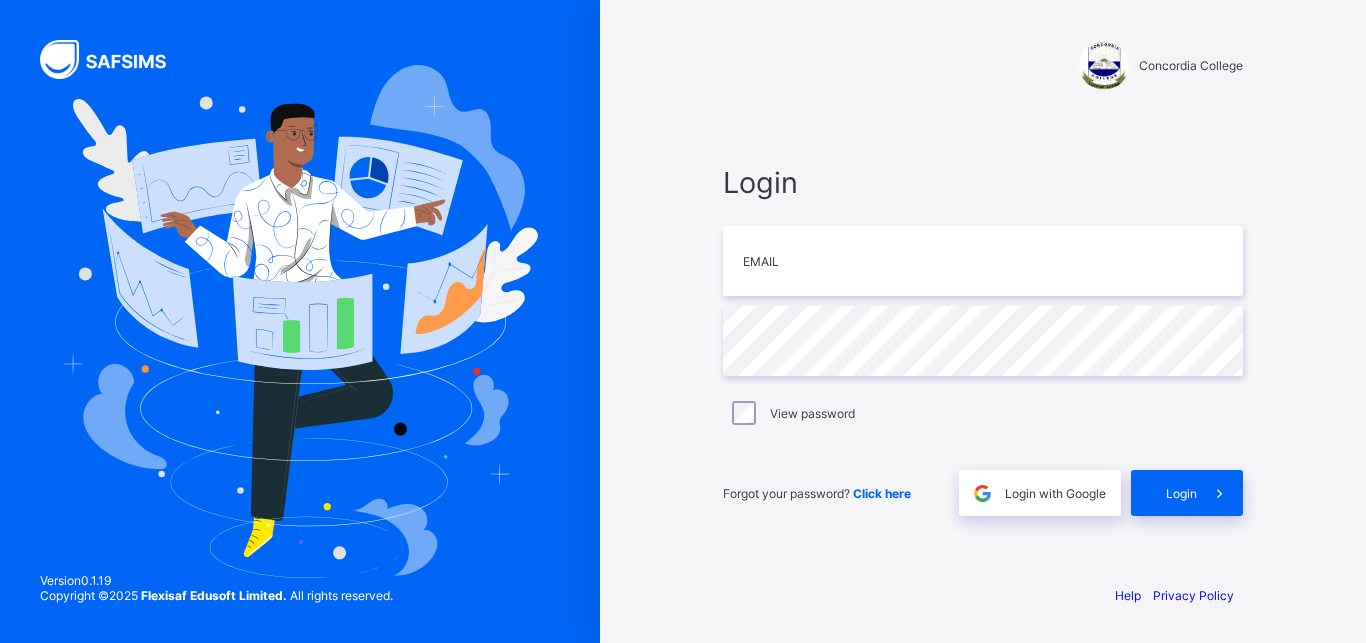 scroll, scrollTop: 0, scrollLeft: 0, axis: both 